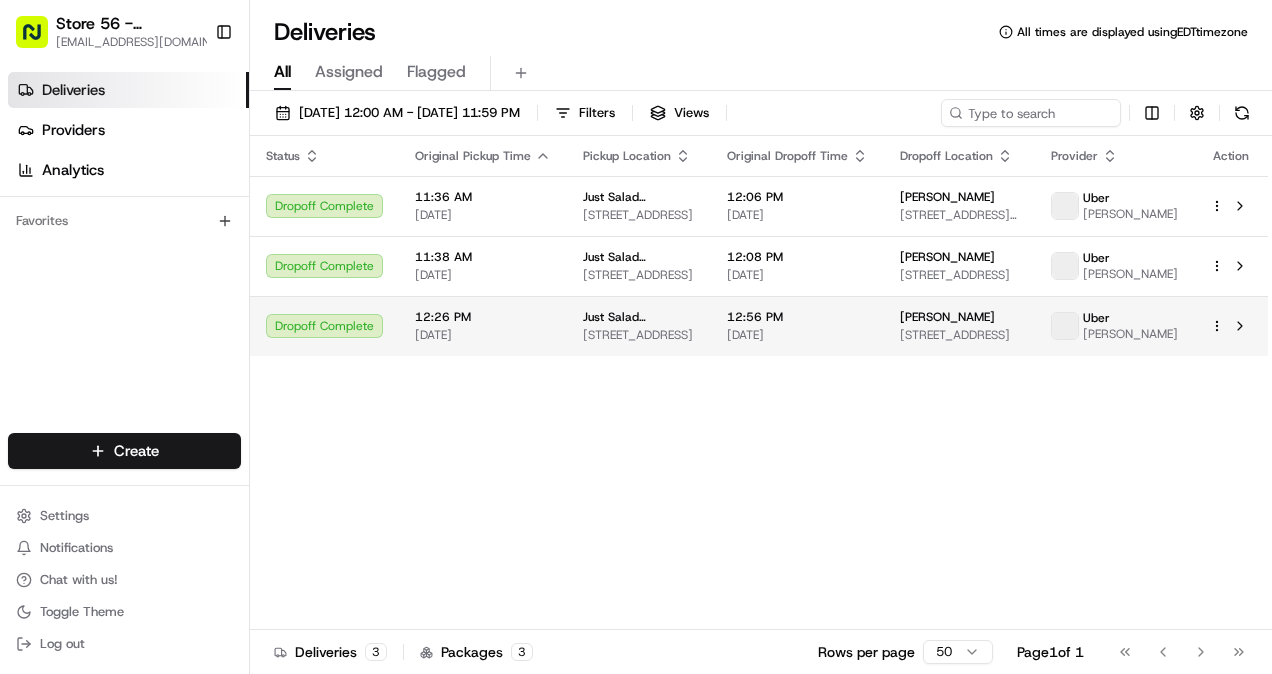 scroll, scrollTop: 0, scrollLeft: 0, axis: both 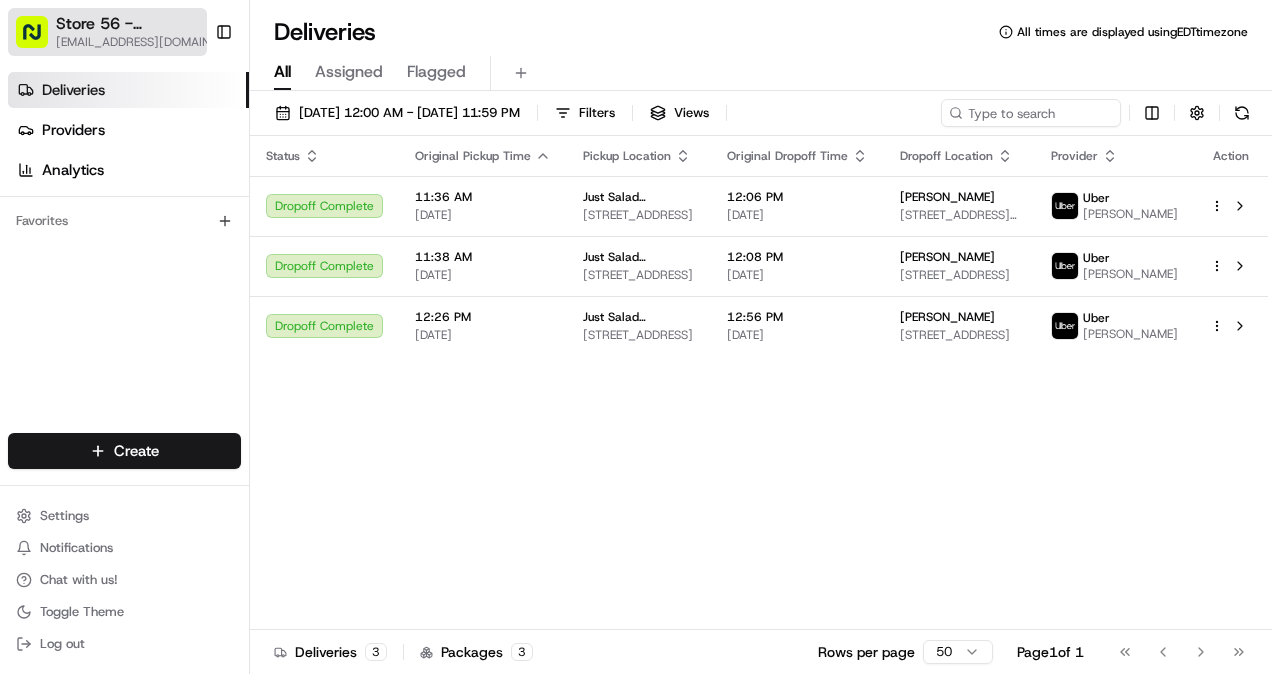 click on "Store 56 - [GEOGRAPHIC_DATA] (PBG) (Just Salad)" at bounding box center [137, 24] 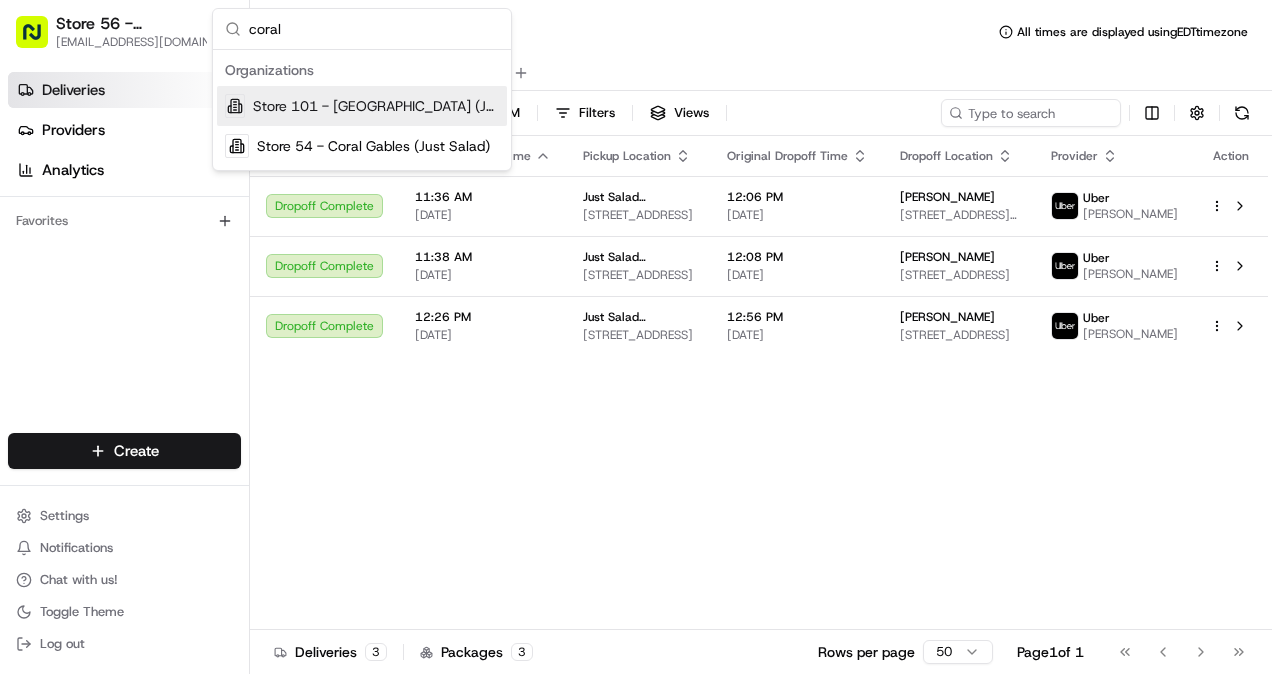 type on "coral" 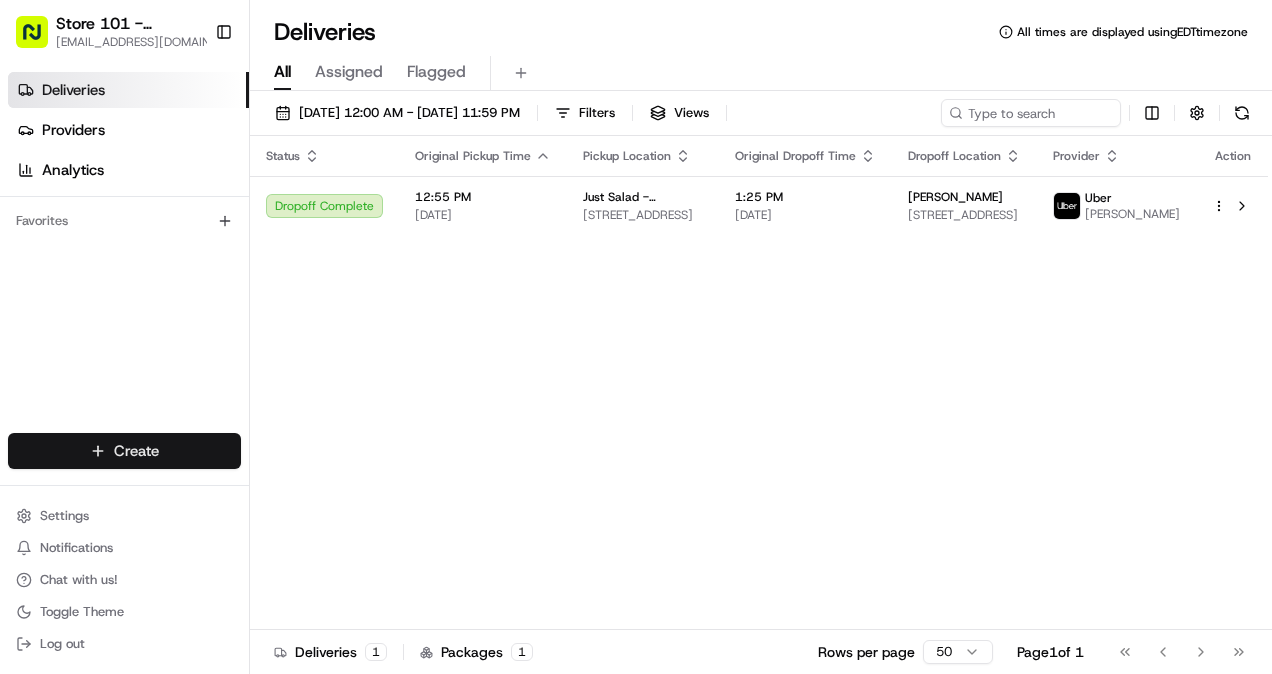 click on "Store 101 - [GEOGRAPHIC_DATA] (Just Salad) [EMAIL_ADDRESS][DOMAIN_NAME] Toggle Sidebar Deliveries Providers Analytics Favorites Main Menu Members & Organization Organization Users Roles Preferences Customization Tracking Orchestration Automations Locations Pickup Locations Dropoff Locations Billing Billing Refund Requests Integrations Notification Triggers Webhooks API Keys Request Logs Create Settings Notifications Chat with us! Toggle Theme Log out Deliveries All times are displayed using  EDT  timezone All Assigned Flagged [DATE] 12:00 AM - [DATE] 11:59 PM Filters Views Status Original Pickup Time Pickup Location Original Dropoff Time Dropoff Location Provider Action Dropoff Complete 12:55 PM [DATE] Just Salad - [GEOGRAPHIC_DATA] [STREET_ADDRESS] 1:25 PM [DATE] [PERSON_NAME] E [STREET_ADDRESS][DEMOGRAPHIC_DATA] [PERSON_NAME] Deliveries 1 Packages 1 Rows per page 50 Page  1  of   1 Go to first page Go to previous page Go to next page Go to last page" at bounding box center (636, 337) 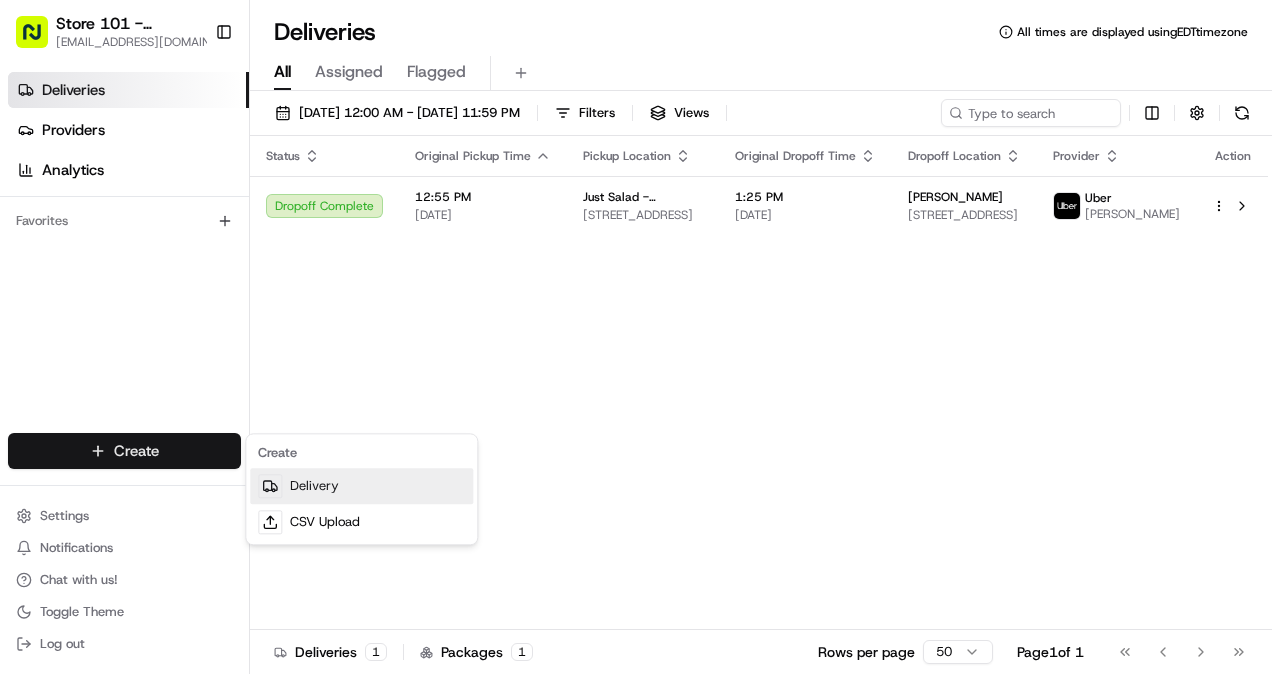 click on "Delivery" at bounding box center [361, 486] 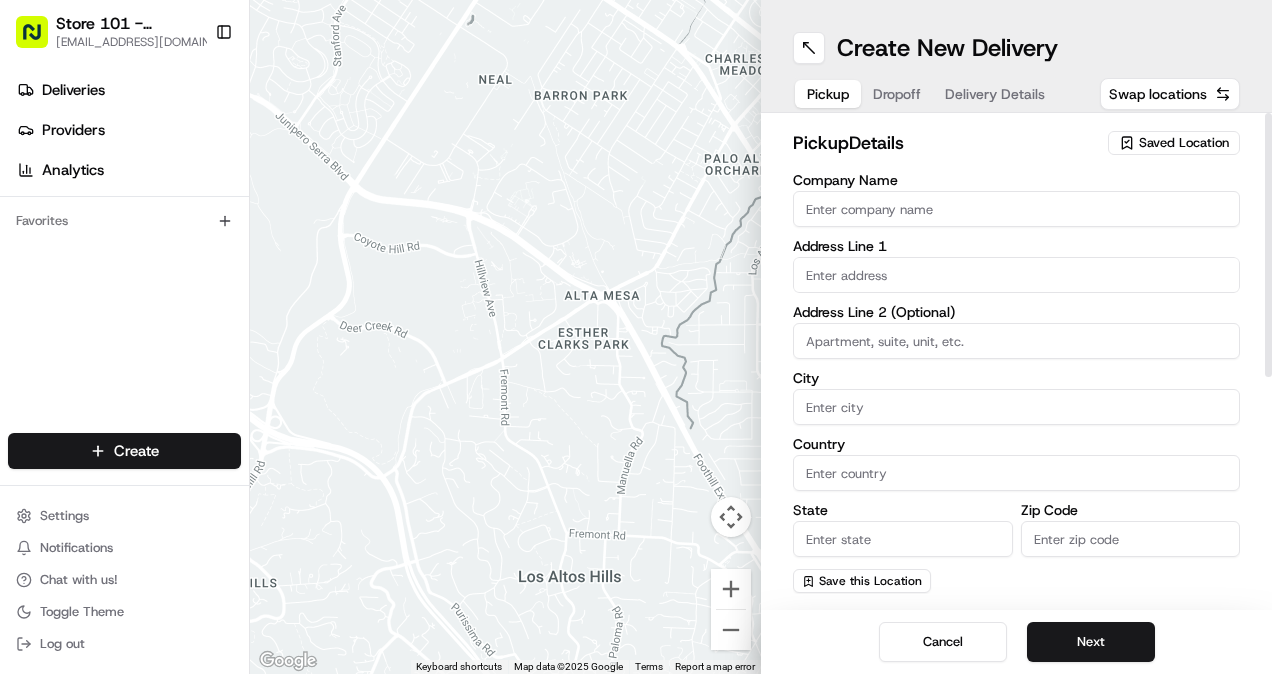 click on "Saved Location" at bounding box center (1184, 143) 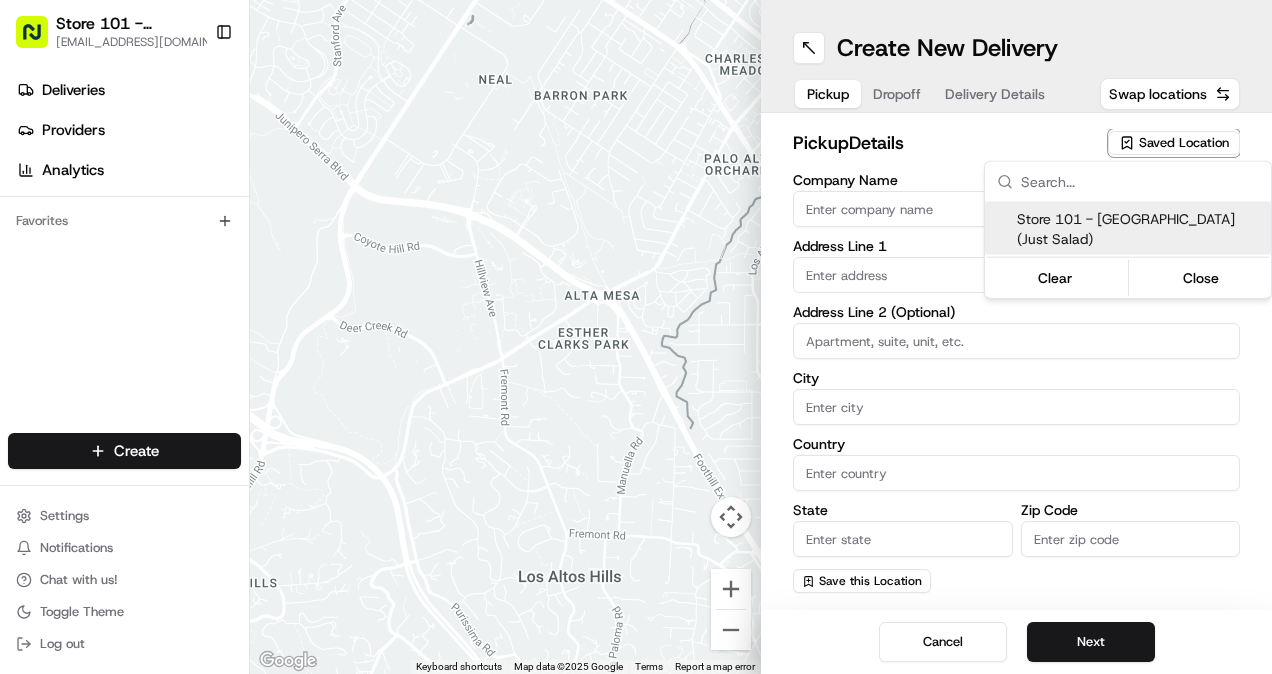 click on "Store 101 - [GEOGRAPHIC_DATA] (Just Salad)" at bounding box center [1140, 229] 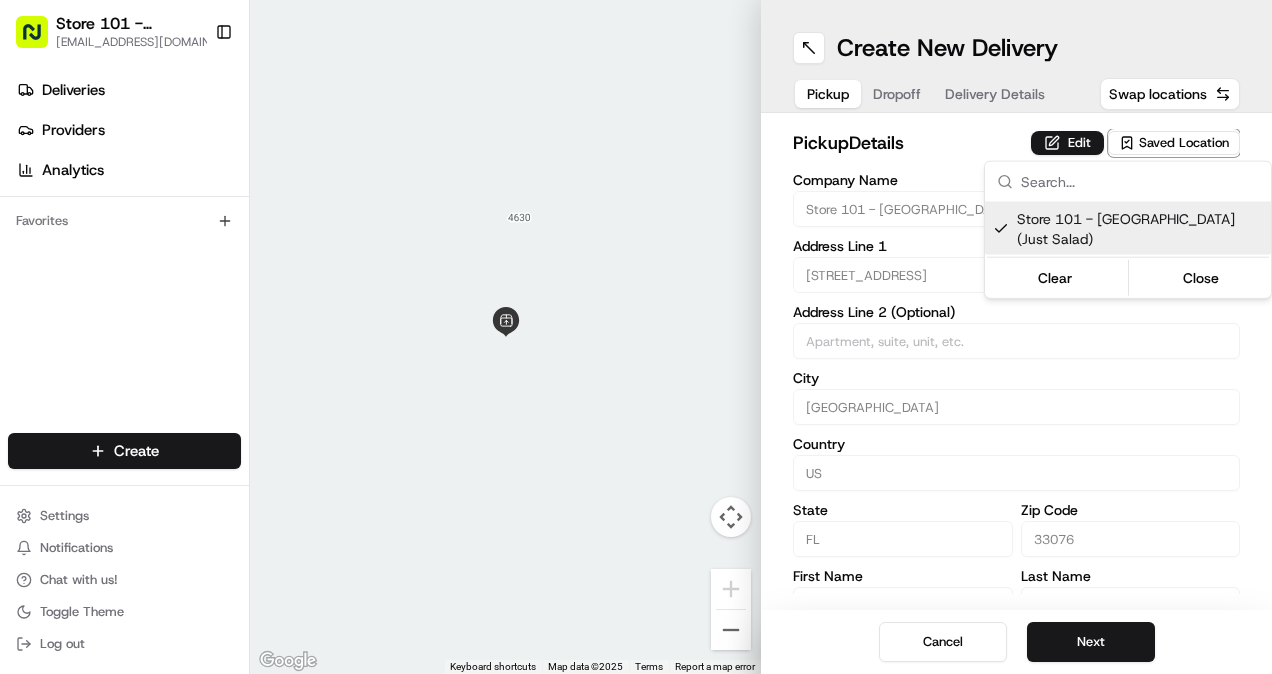 click on "Store 101 - [GEOGRAPHIC_DATA] (Just Salad) [EMAIL_ADDRESS][DOMAIN_NAME] Toggle Sidebar Deliveries Providers Analytics Favorites Main Menu Members & Organization Organization Users Roles Preferences Customization Tracking Orchestration Automations Locations Pickup Locations Dropoff Locations Billing Billing Refund Requests Integrations Notification Triggers Webhooks API Keys Request Logs Create Settings Notifications Chat with us! Toggle Theme Log out ← Move left → Move right ↑ Move up ↓ Move down + Zoom in - Zoom out Home Jump left by 75% End Jump right by 75% Page Up Jump up by 75% Page Down Jump down by 75% Keyboard shortcuts Map Data Map data ©2025 Map data ©2025 2 m  Click to toggle between metric and imperial units Terms Report a map error Create New Delivery Pickup Dropoff Delivery Details Swap locations pickup  Details  Edit Saved Location Company Name Store 101 - [GEOGRAPHIC_DATA] (Just Salad) Address Line 1 [GEOGRAPHIC_DATA] Dr Address Line 2 (Optional) [GEOGRAPHIC_DATA] [GEOGRAPHIC_DATA] [GEOGRAPHIC_DATA]" at bounding box center [636, 337] 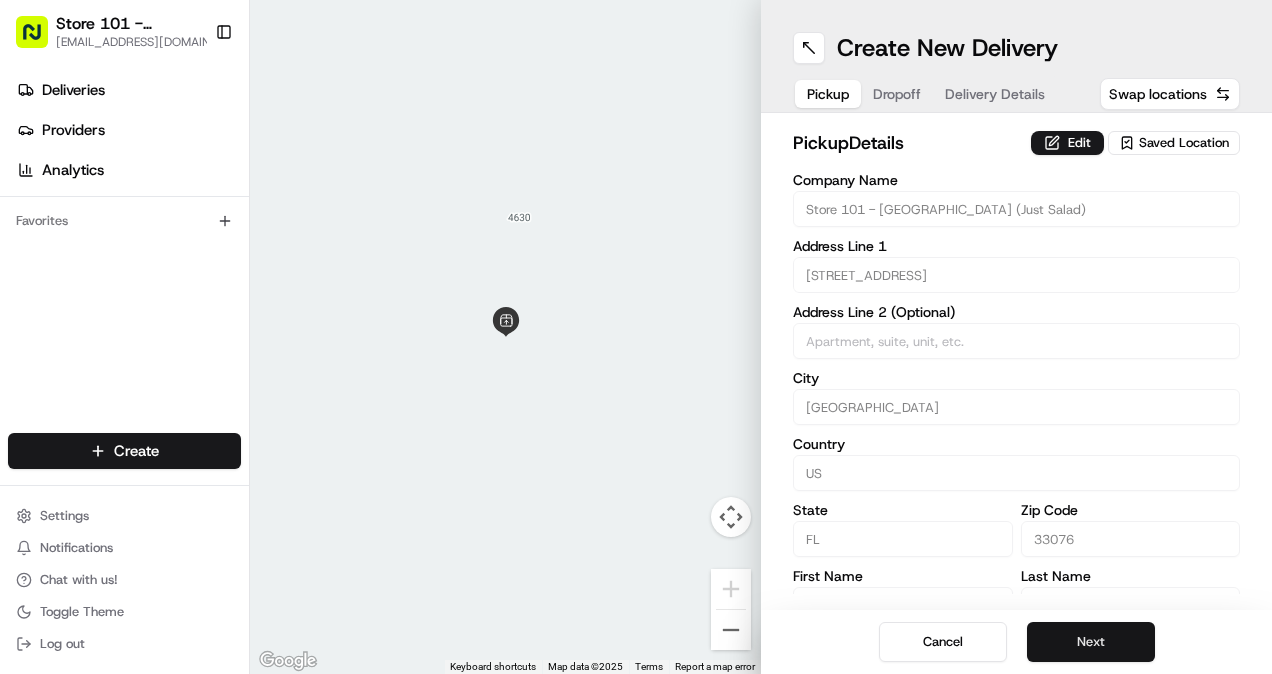 drag, startPoint x: 1101, startPoint y: 646, endPoint x: 1046, endPoint y: 656, distance: 55.9017 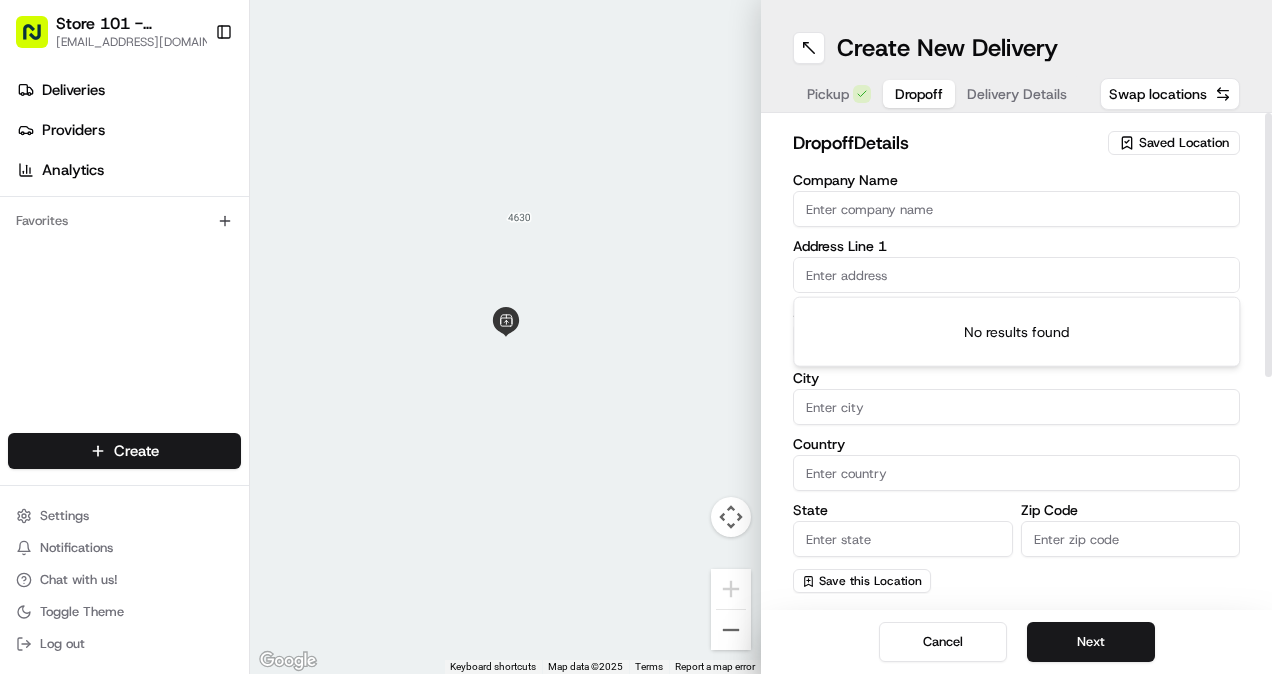 click at bounding box center [1016, 275] 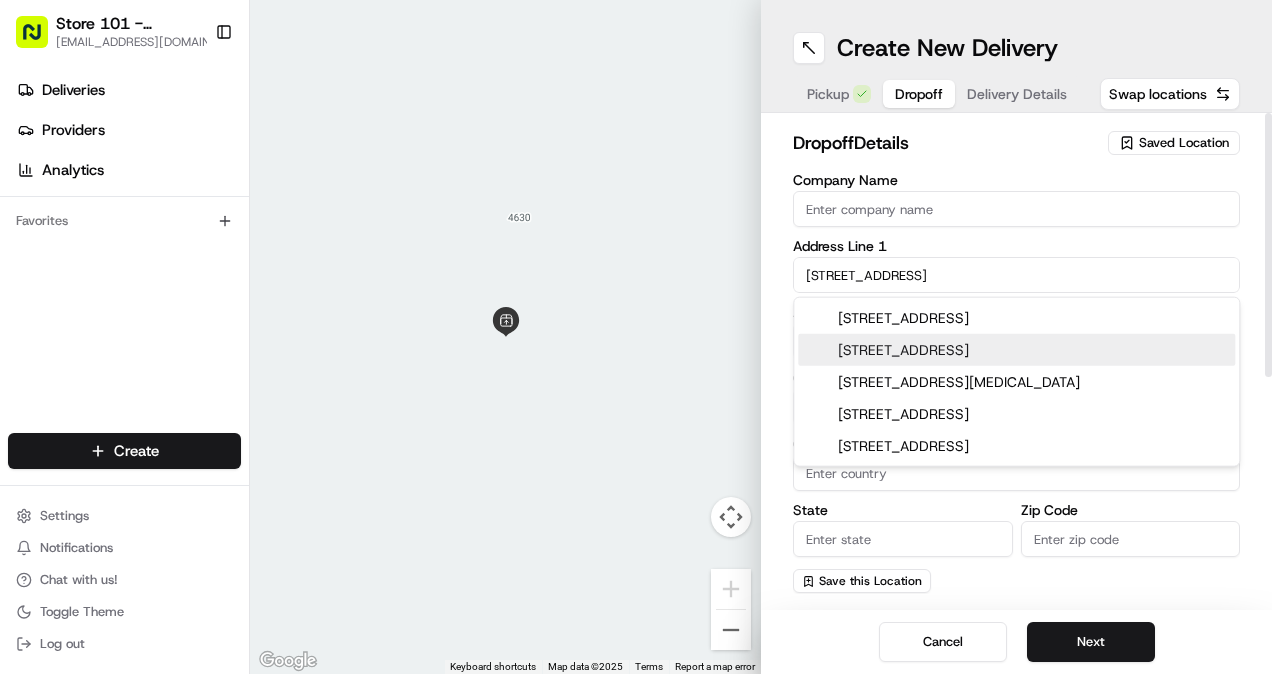 click on "[STREET_ADDRESS]" at bounding box center [1016, 350] 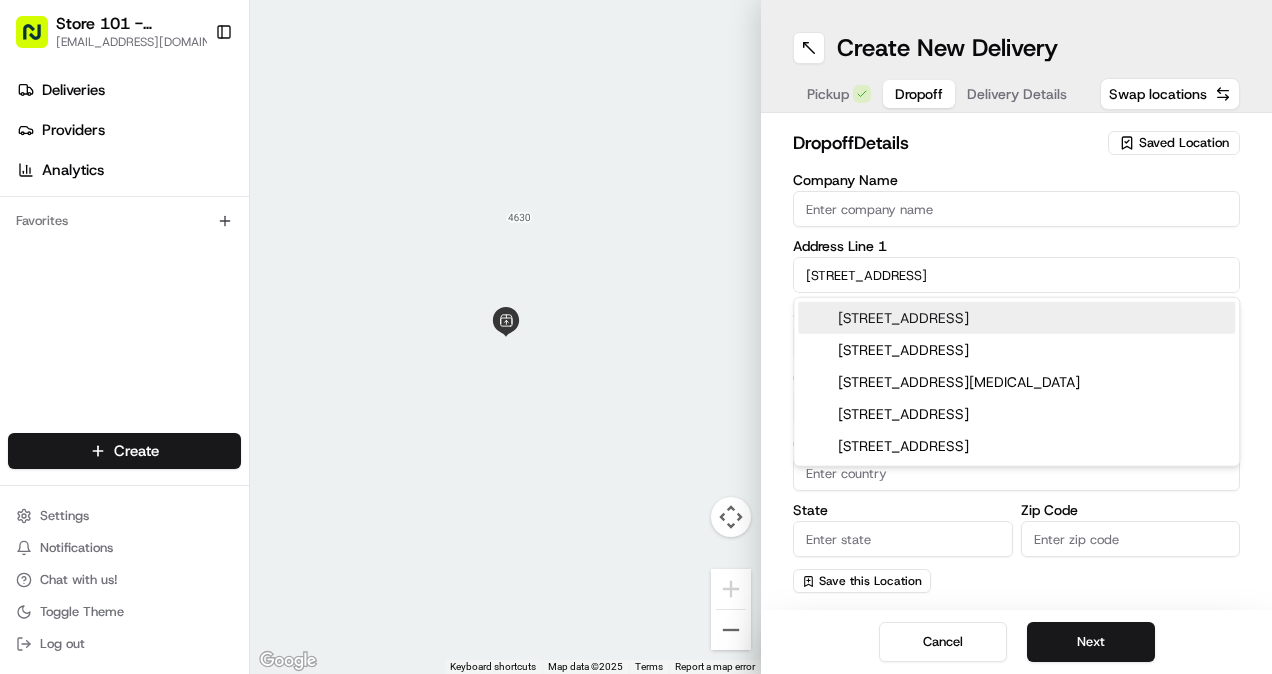 type on "[STREET_ADDRESS]" 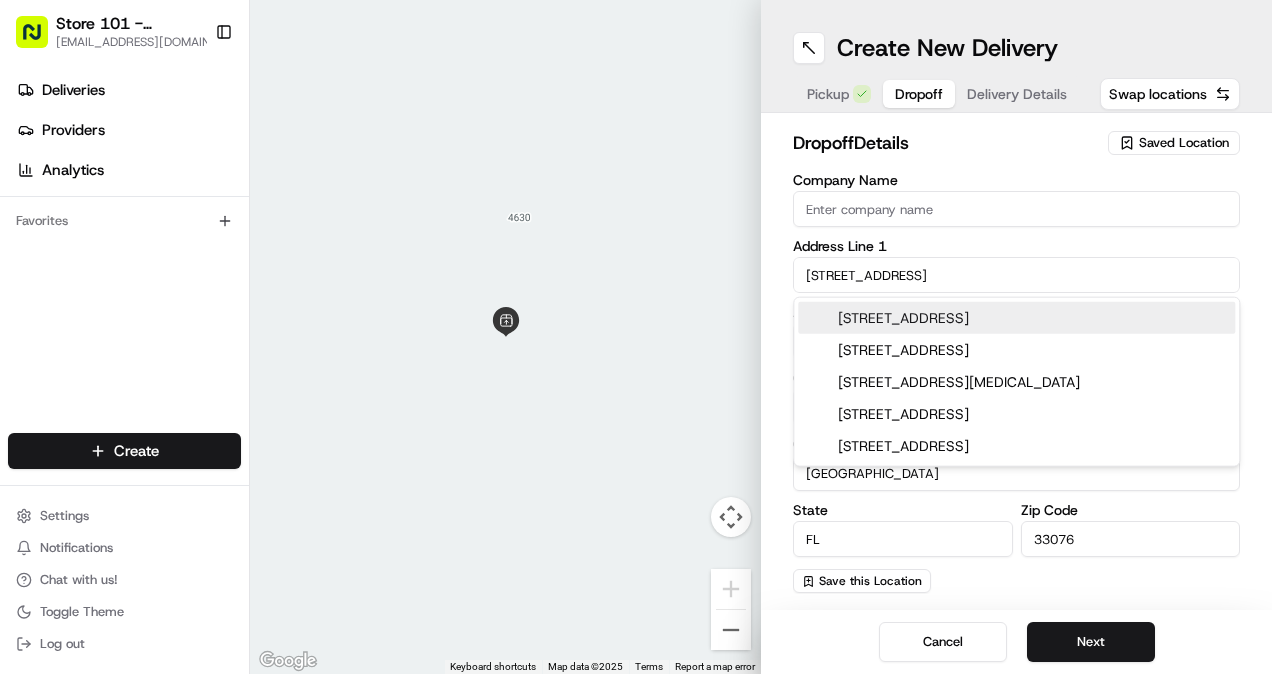 type on "[STREET_ADDRESS]" 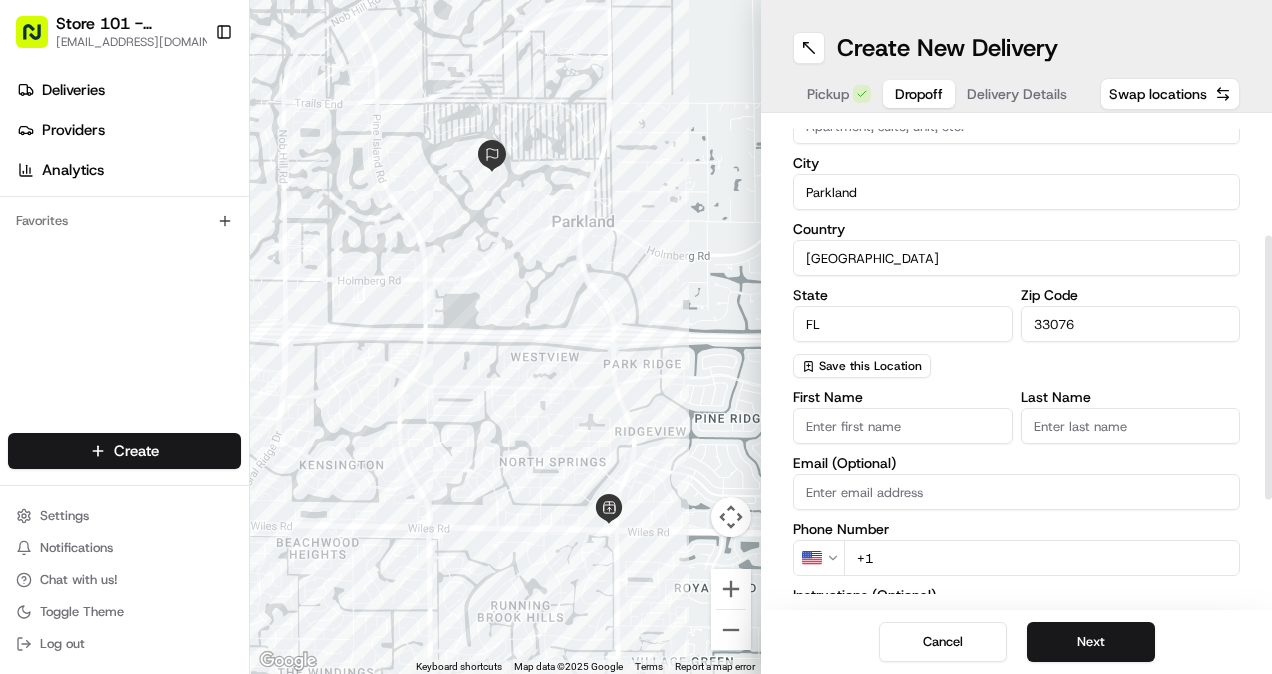 scroll, scrollTop: 216, scrollLeft: 0, axis: vertical 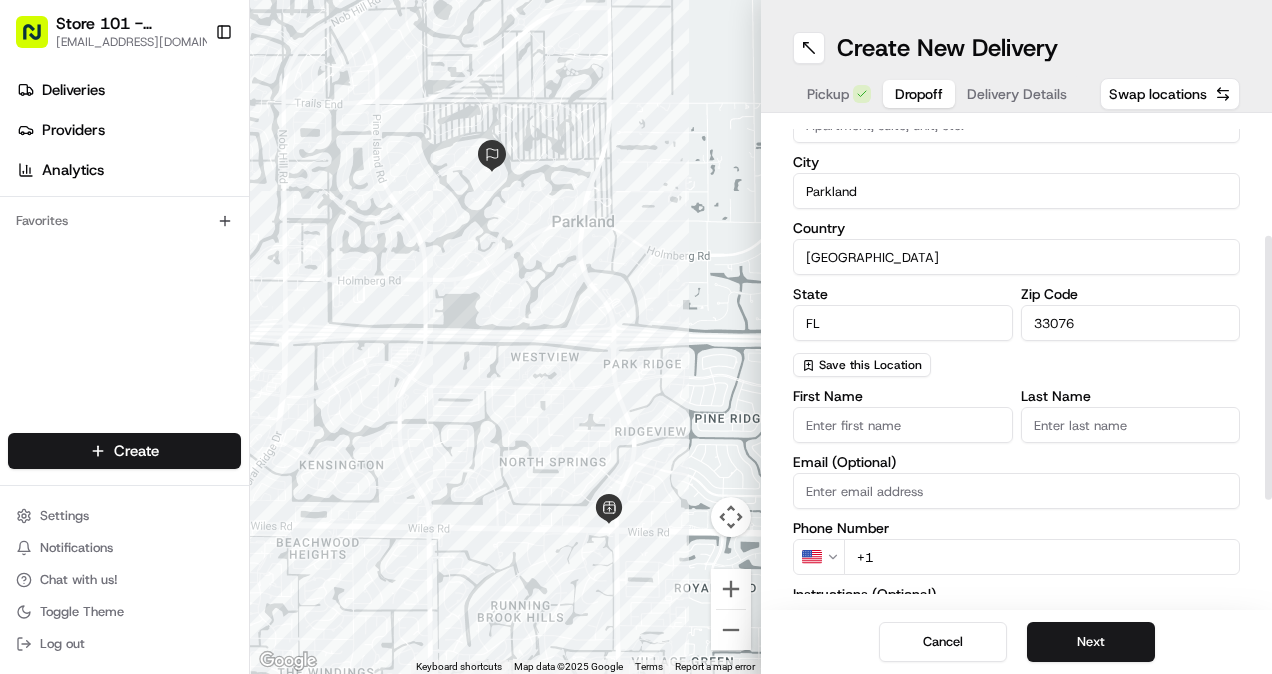 click on "First Name" at bounding box center (903, 425) 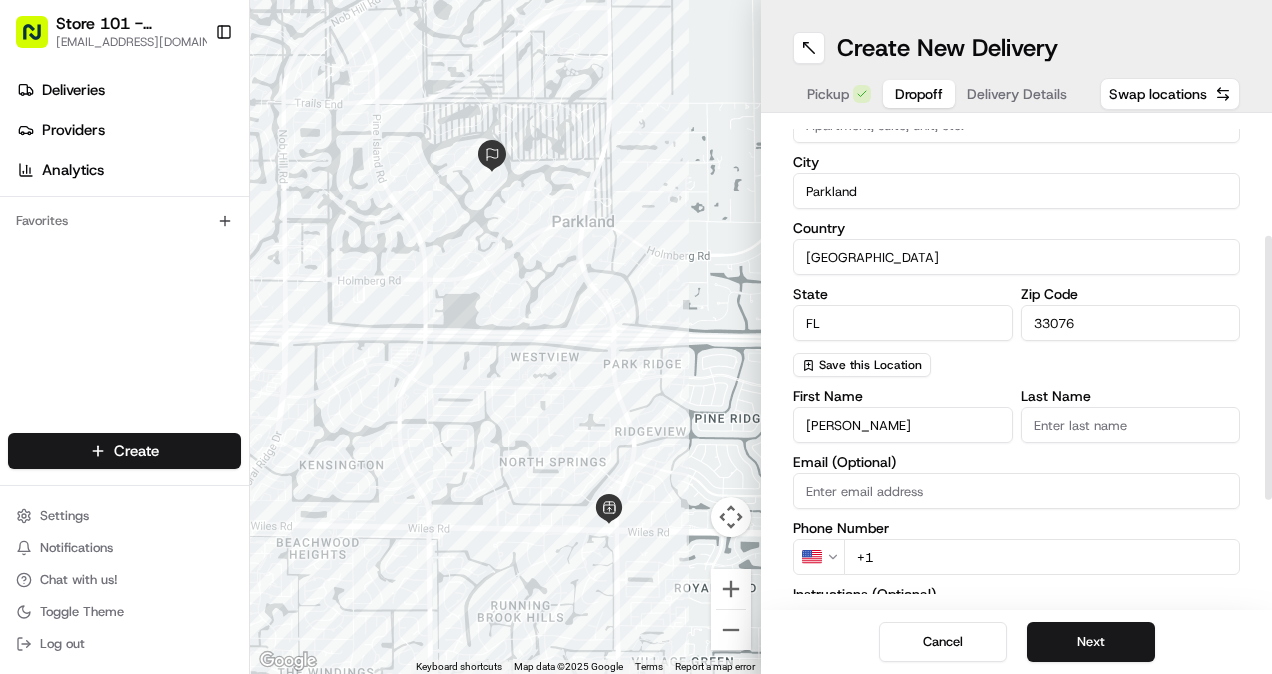 type on "[PERSON_NAME]" 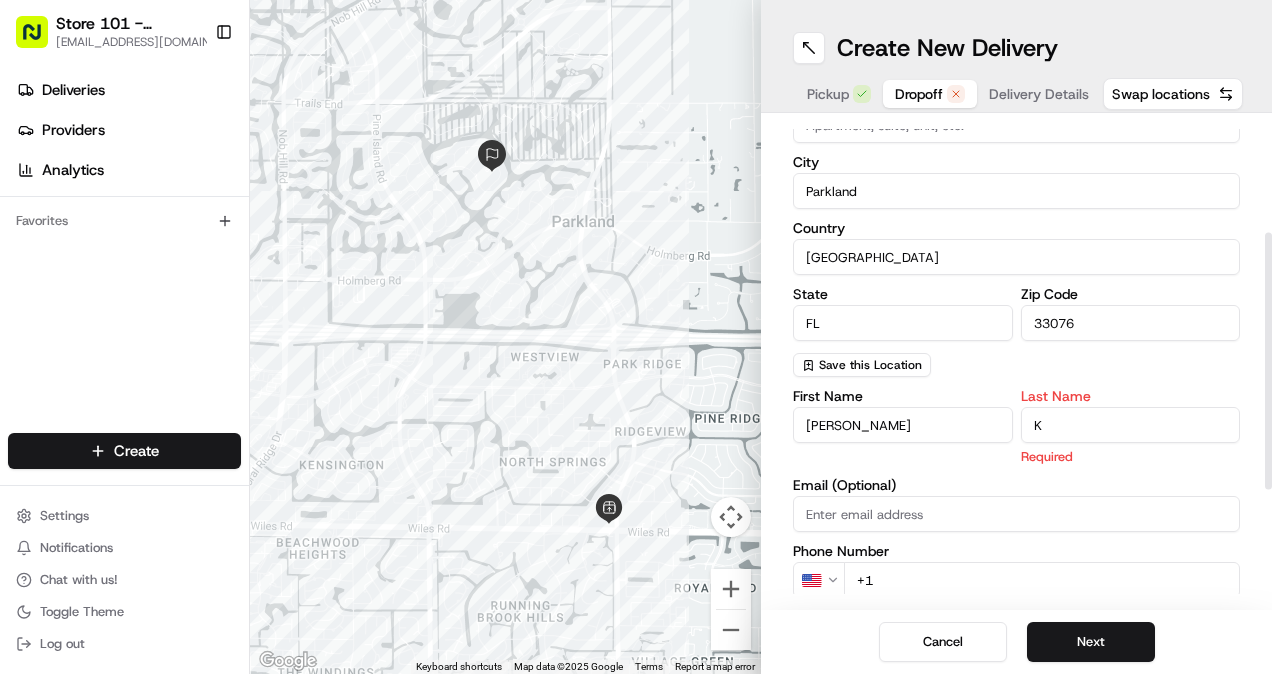 type on "K" 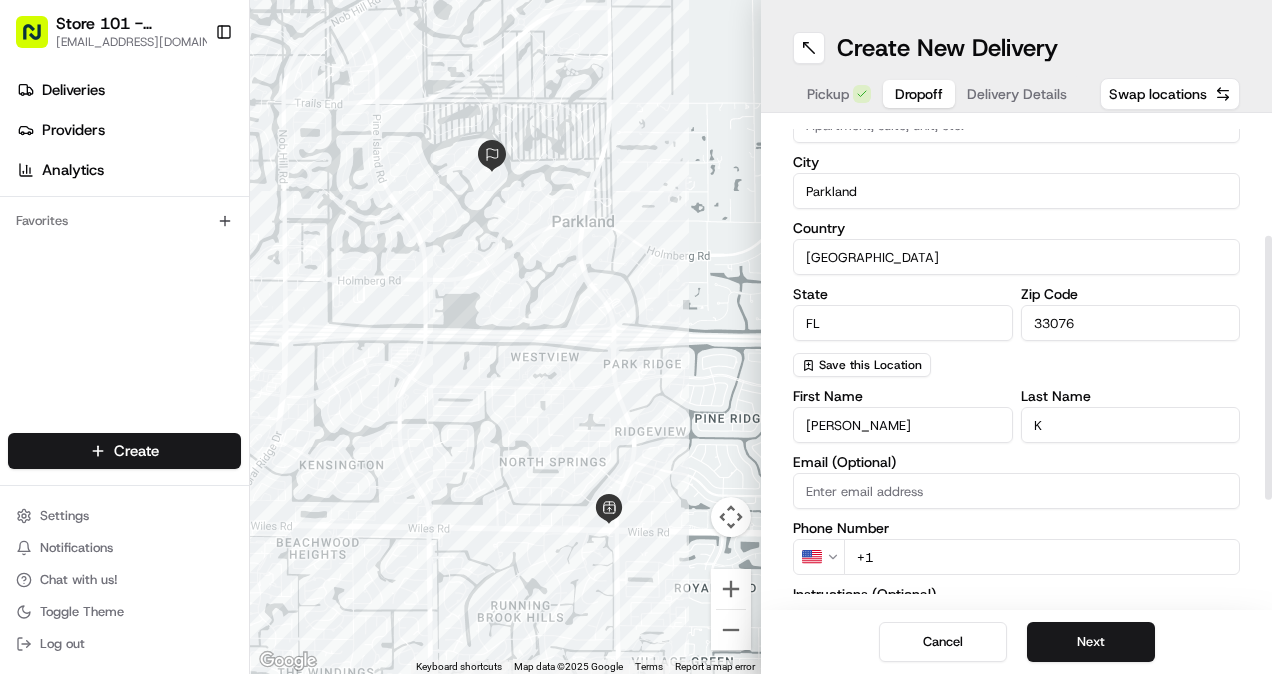 scroll, scrollTop: 311, scrollLeft: 0, axis: vertical 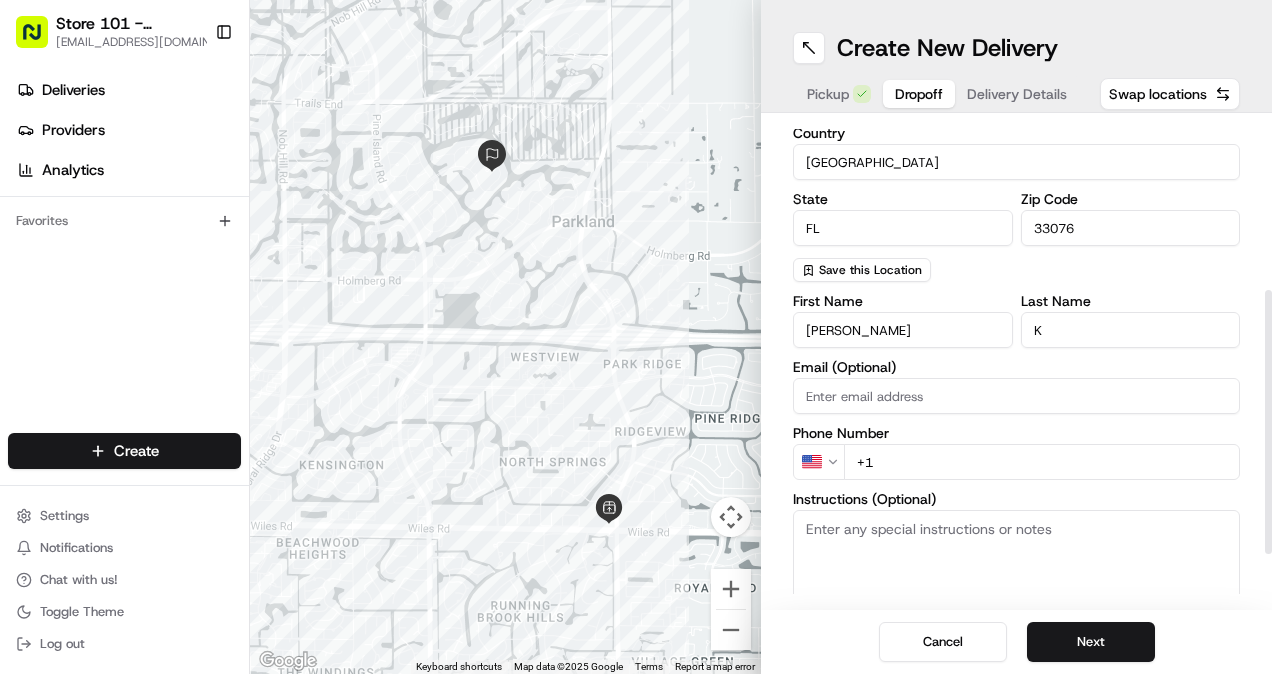 click on "+1" at bounding box center (1042, 462) 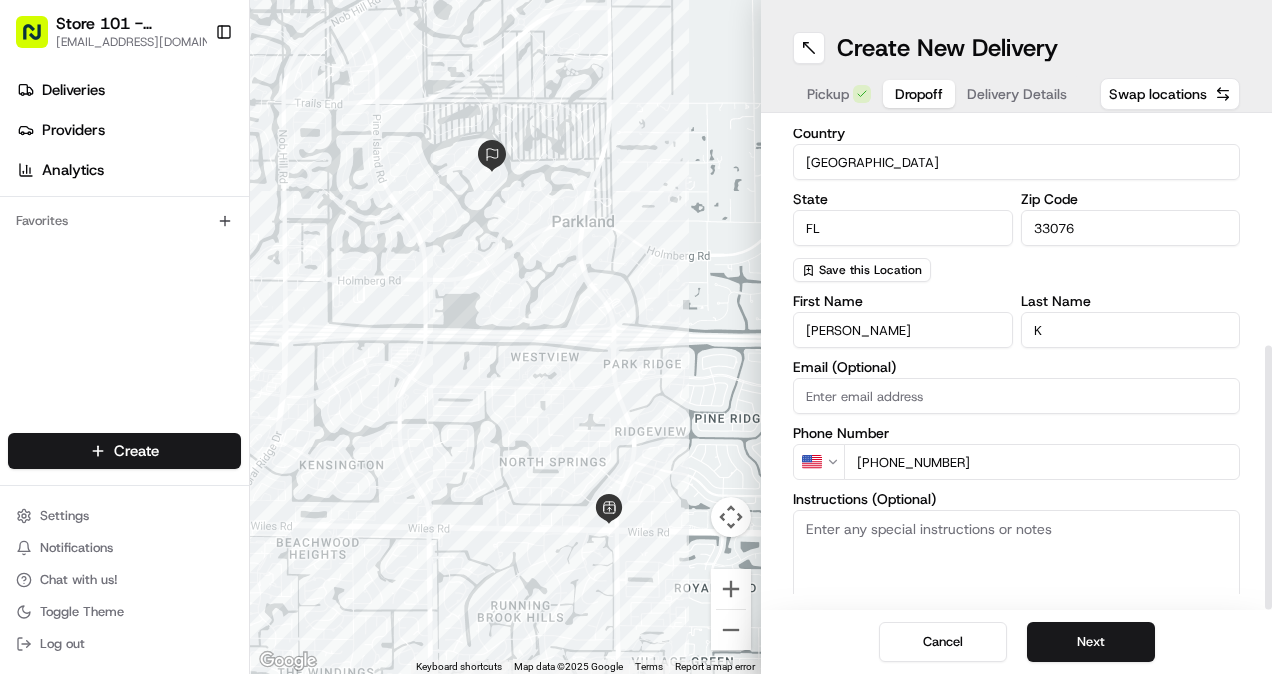 scroll, scrollTop: 409, scrollLeft: 0, axis: vertical 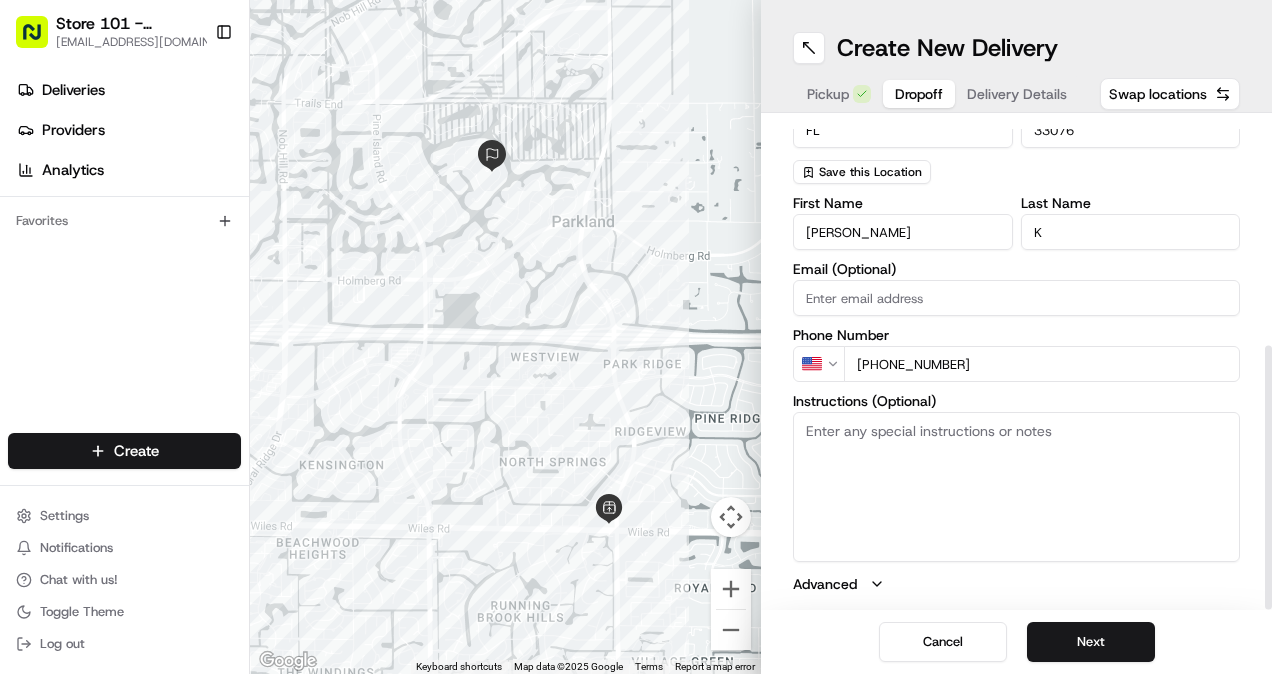 type on "[PHONE_NUMBER]" 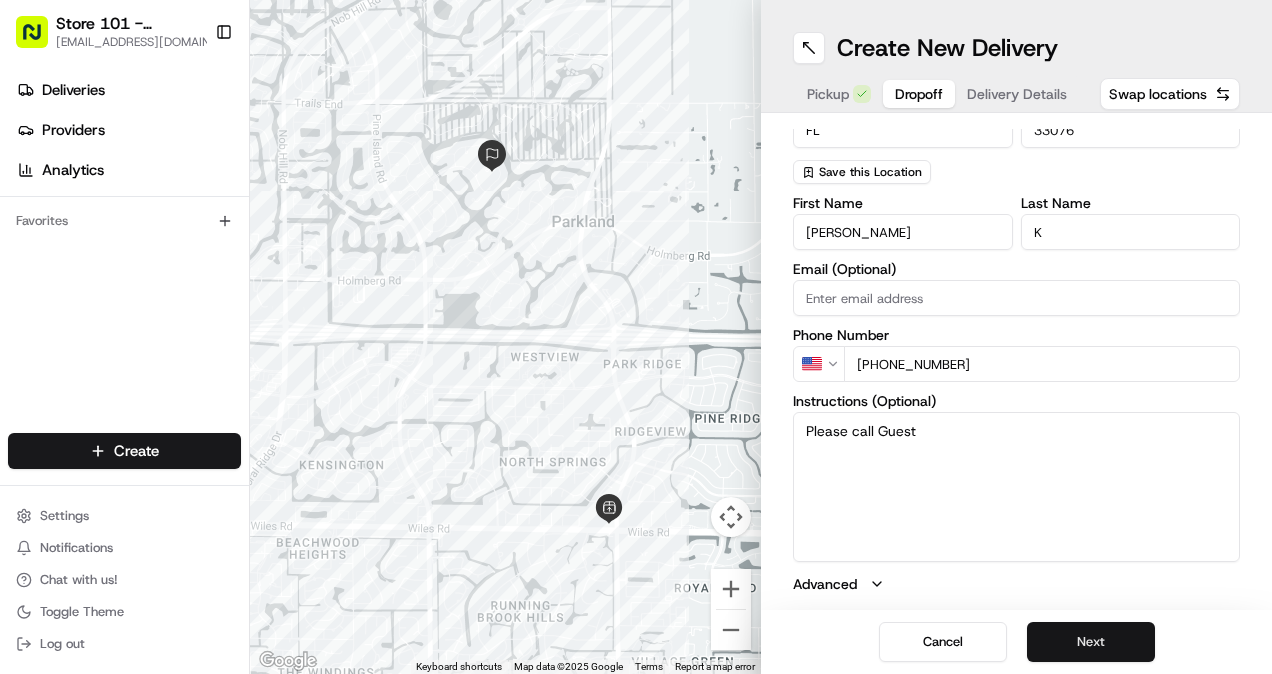 type on "Please call Guest" 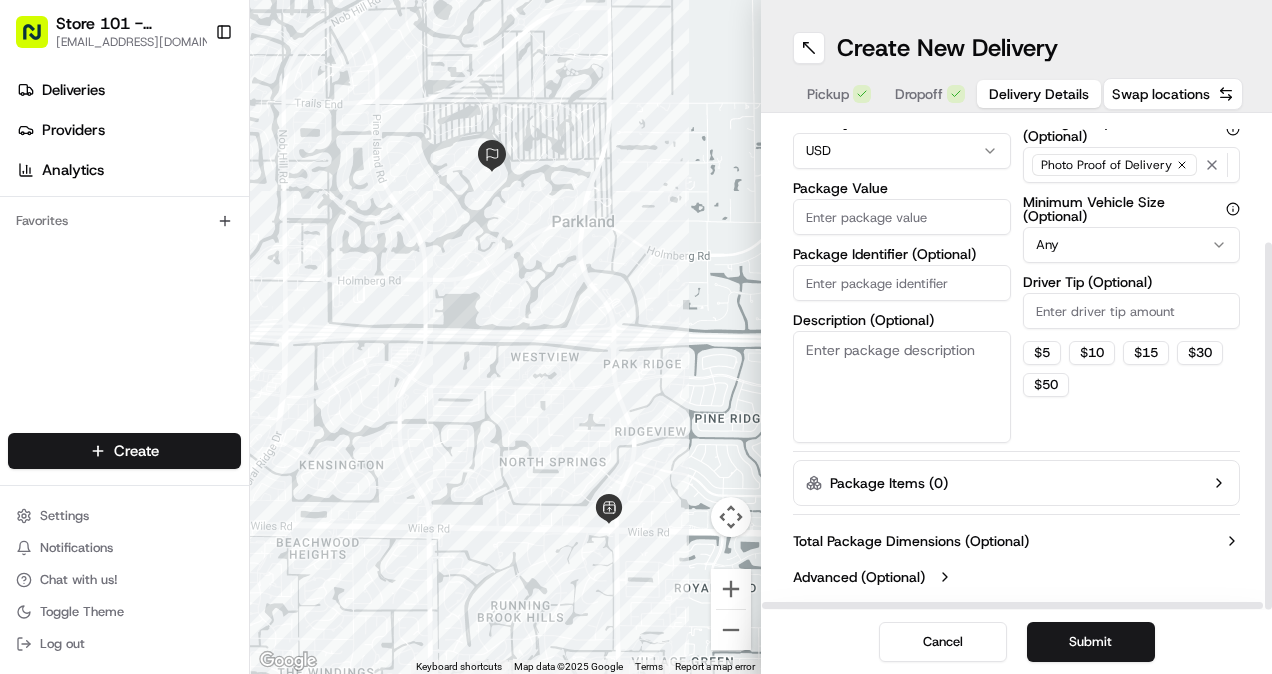 scroll, scrollTop: 0, scrollLeft: 0, axis: both 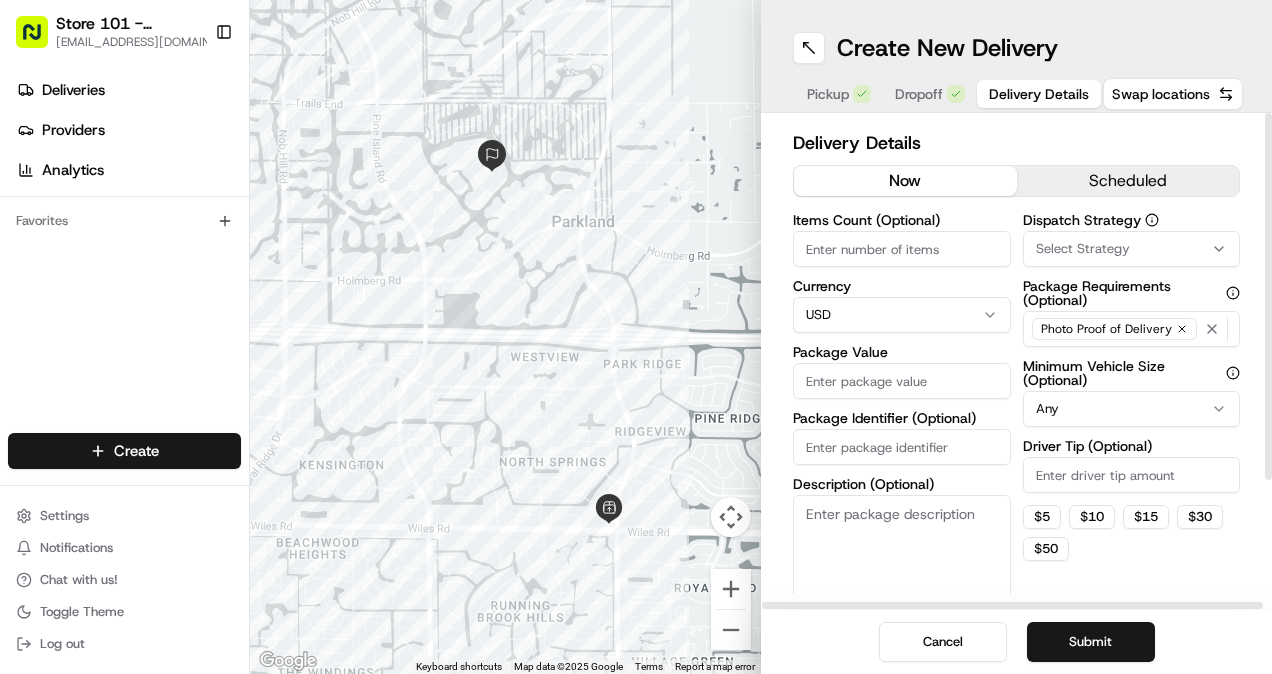 click on "Package Value" at bounding box center [902, 381] 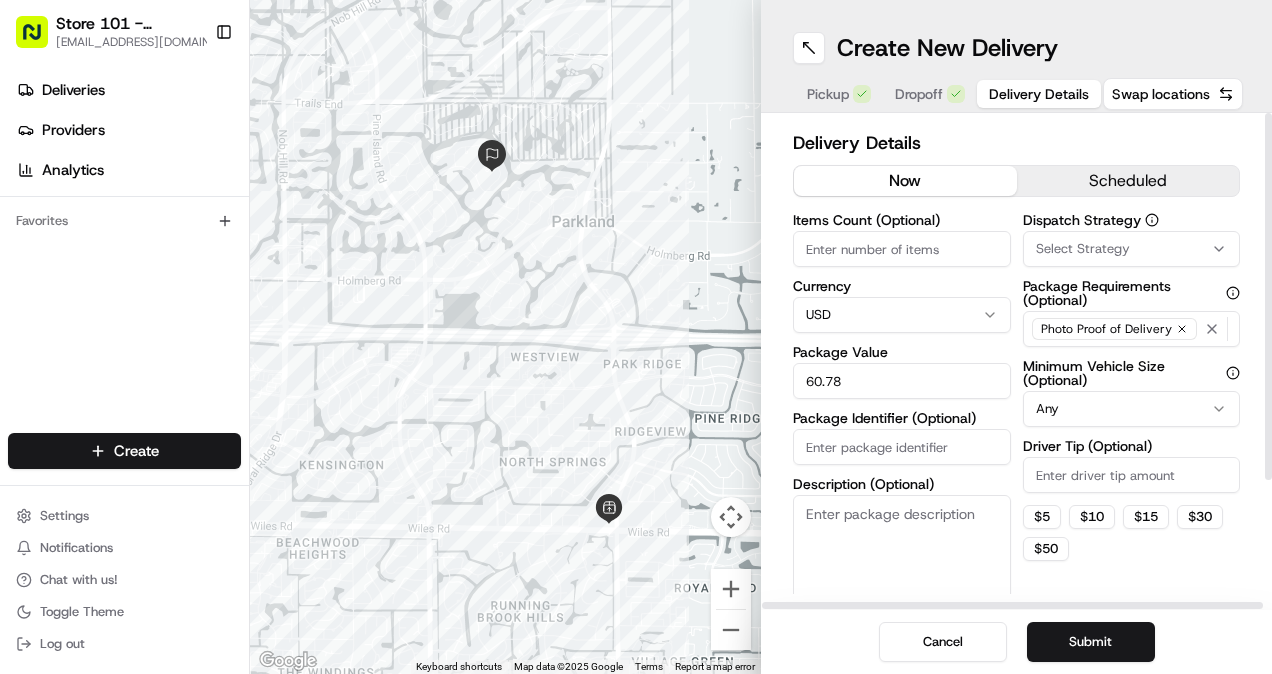 type on "60.78" 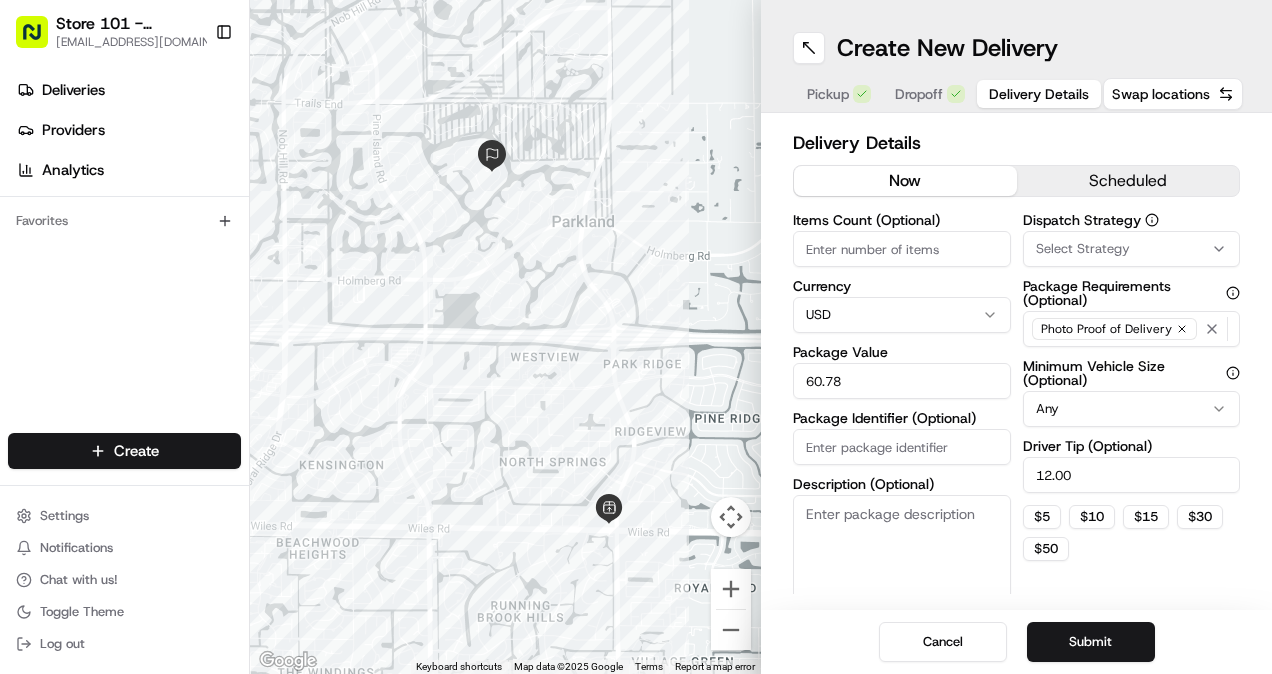 type on "12.00" 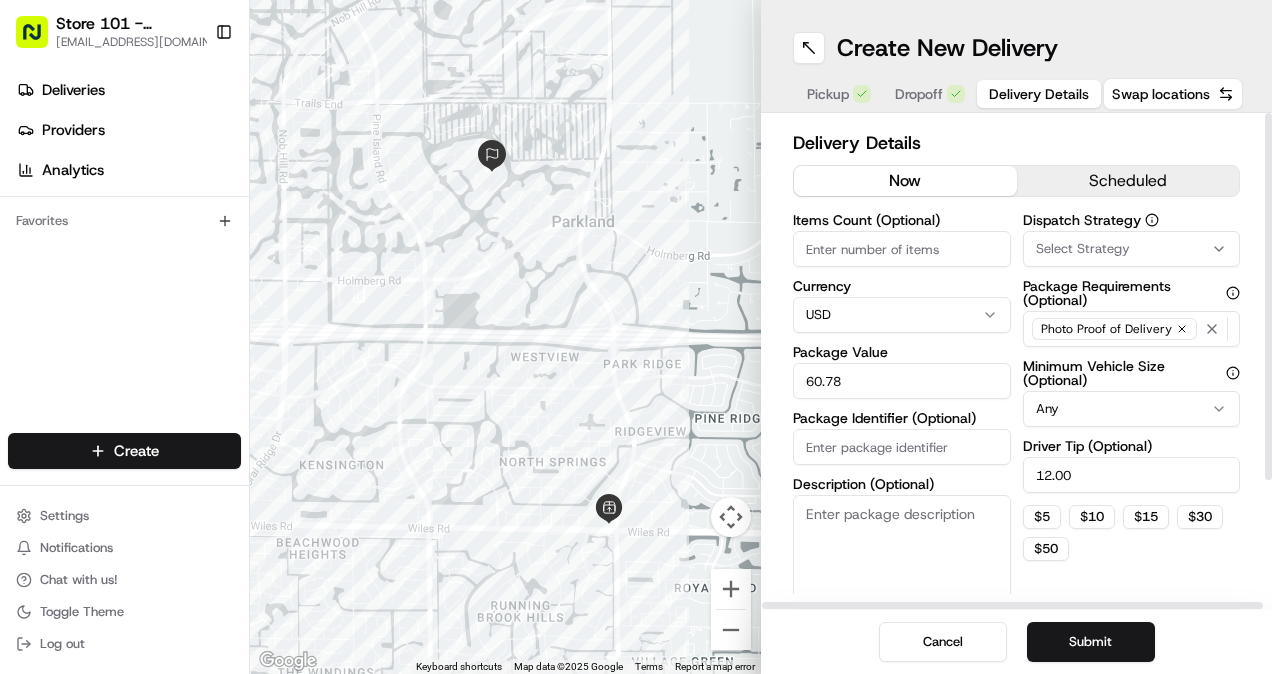 scroll, scrollTop: 164, scrollLeft: 0, axis: vertical 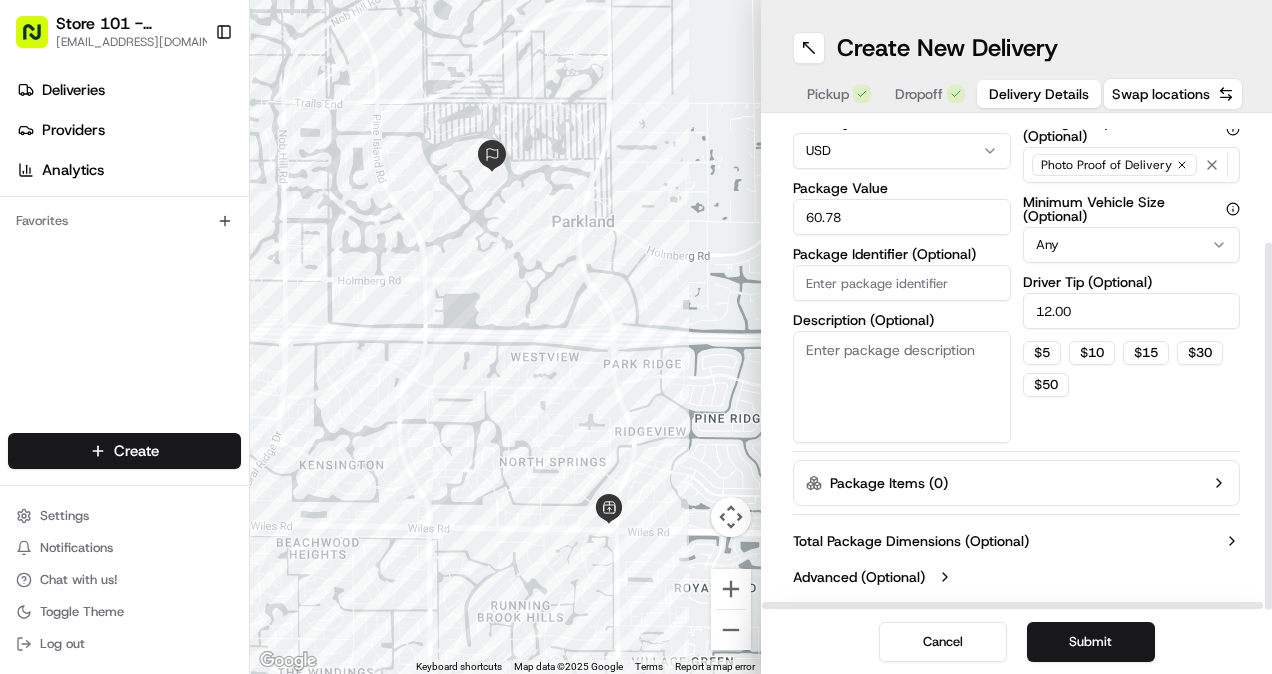 click on "Description (Optional)" at bounding box center (902, 387) 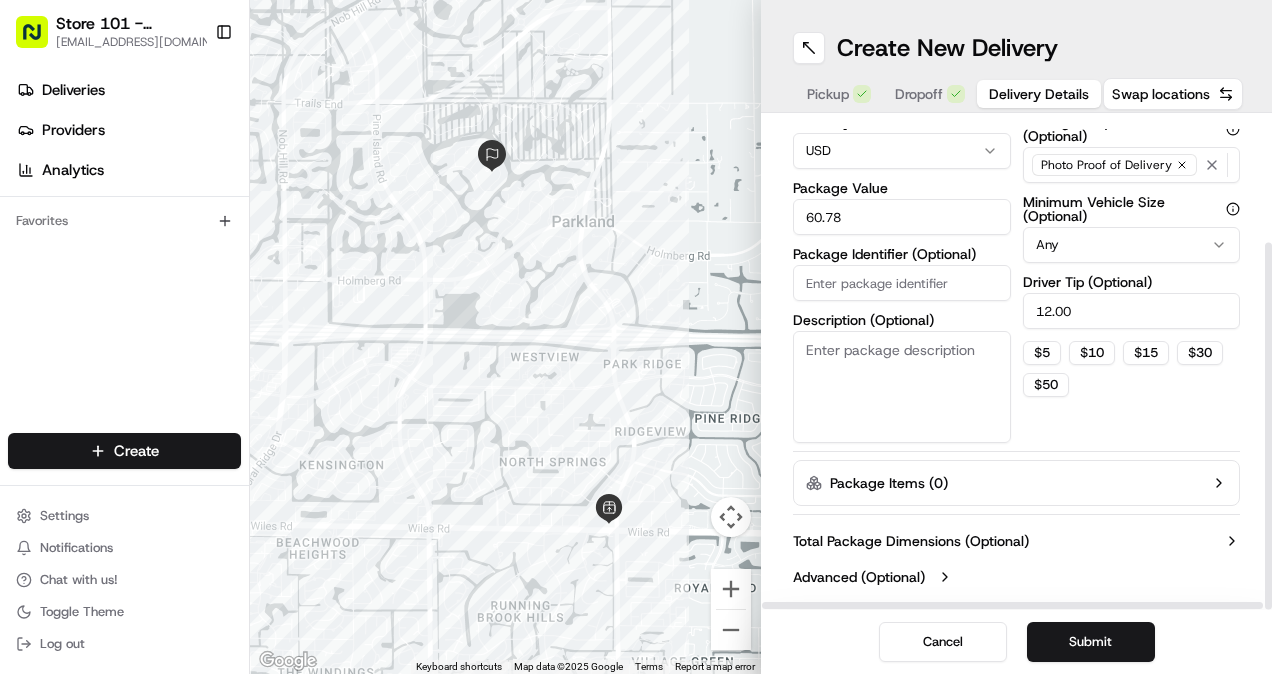 drag, startPoint x: 894, startPoint y: 374, endPoint x: 874, endPoint y: 281, distance: 95.12623 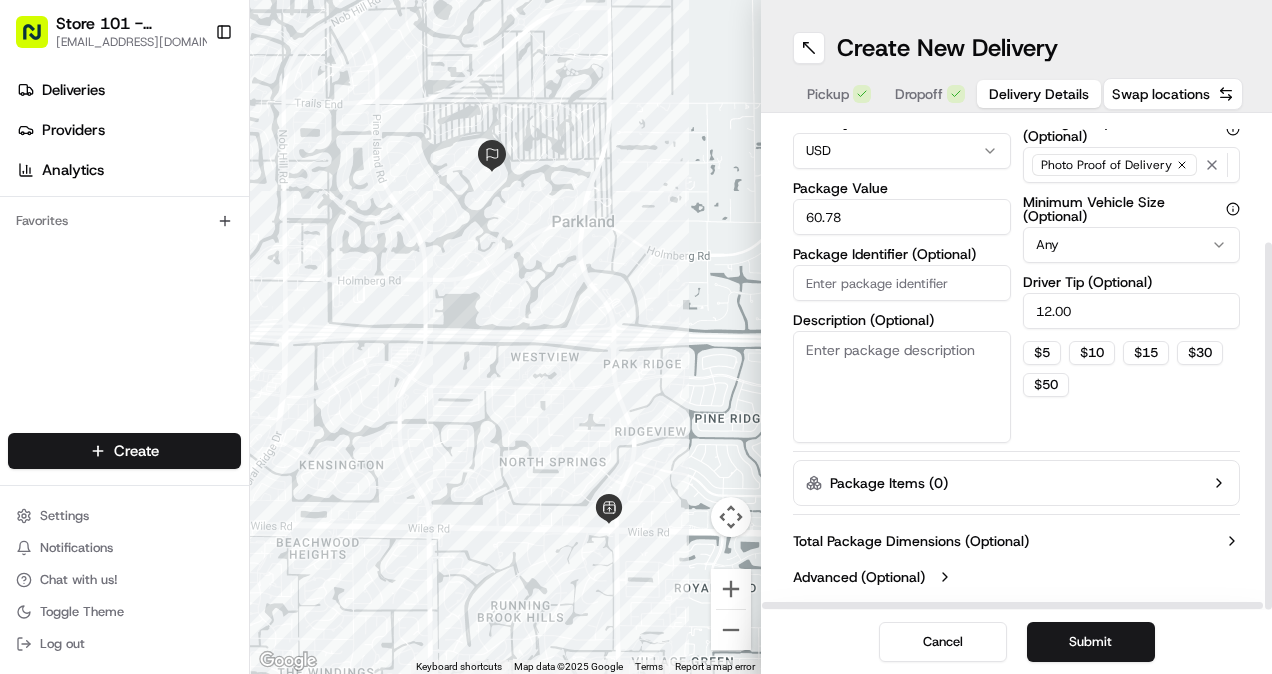 click on "Package Identifier (Optional)" at bounding box center [902, 283] 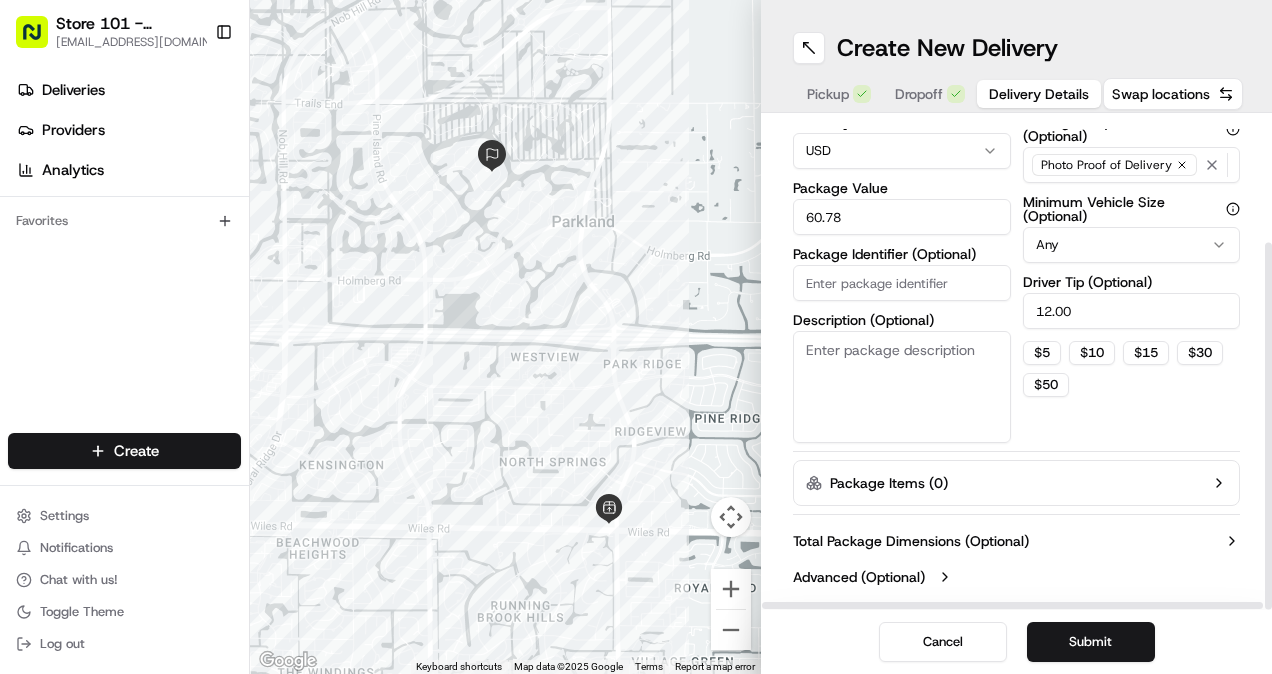 paste on "Order #APP-12936104;" 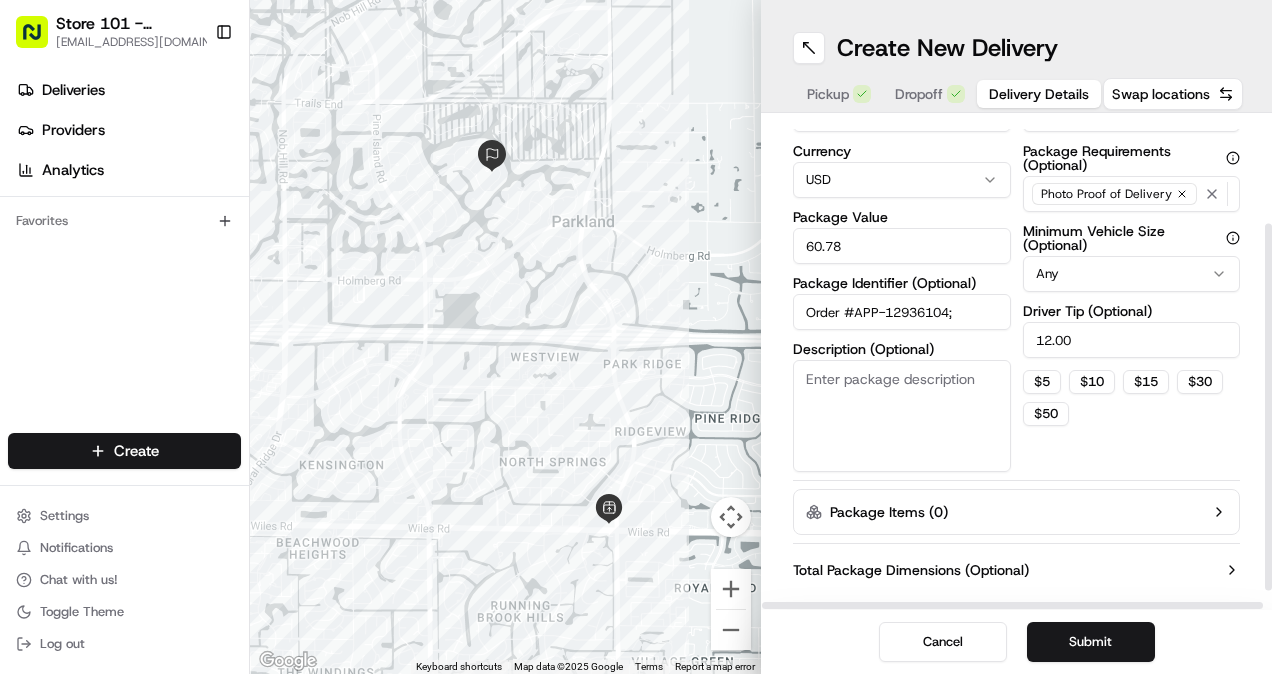 scroll, scrollTop: 142, scrollLeft: 0, axis: vertical 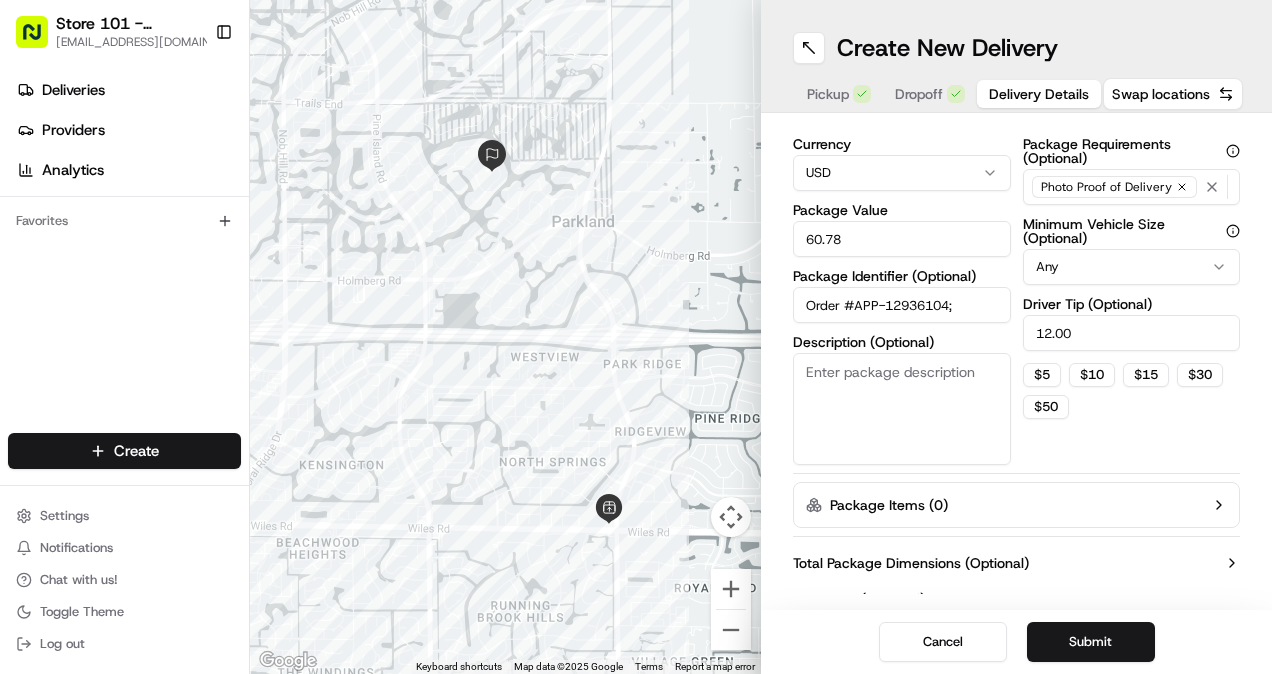 type on "Order #APP-12936104;" 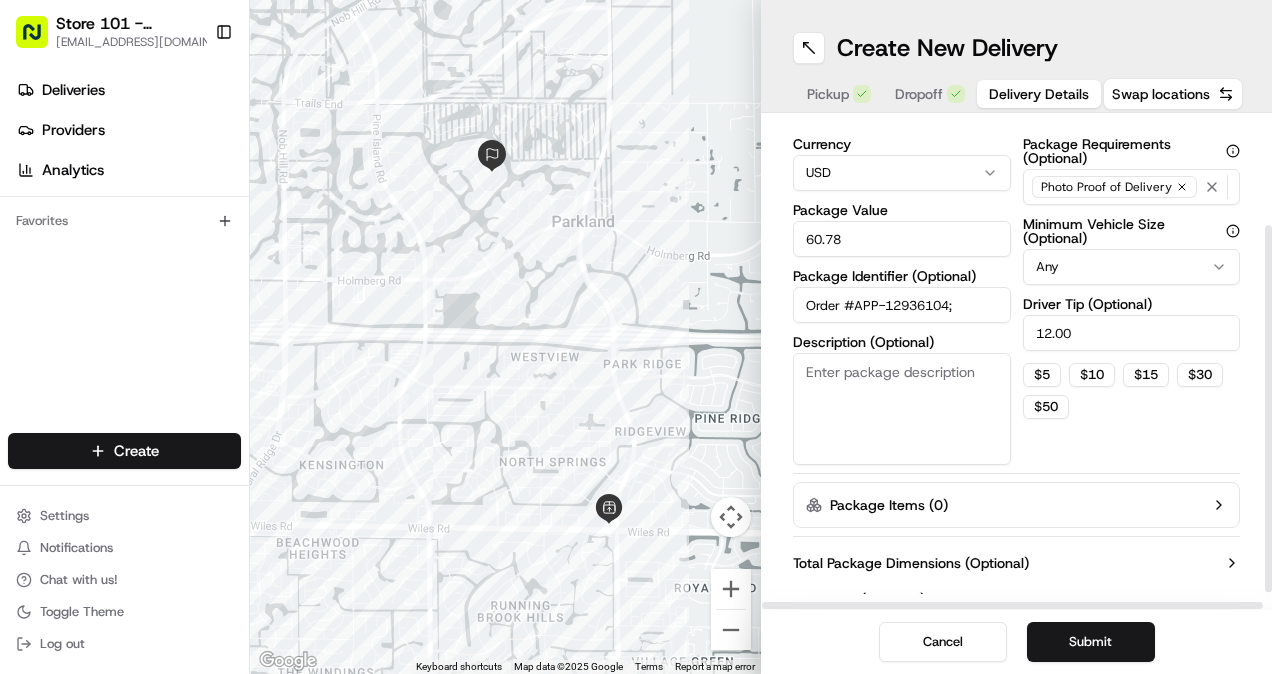 click on "60.78" at bounding box center [902, 239] 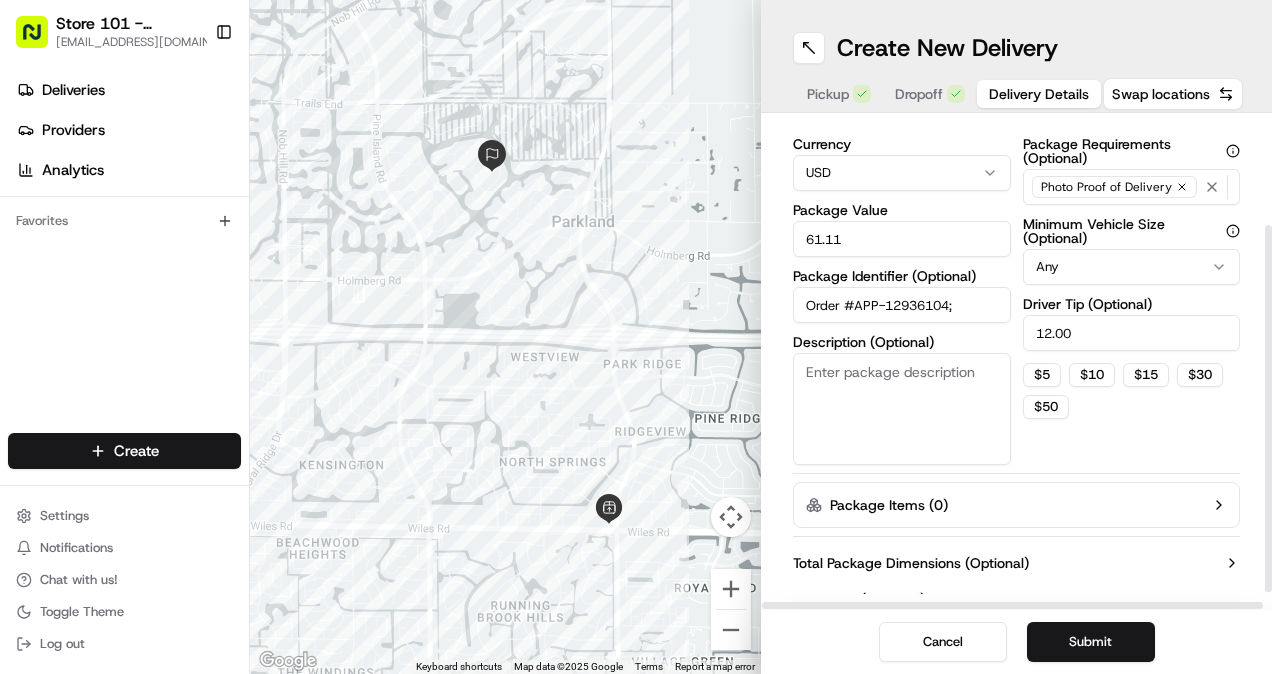 type on "61.11" 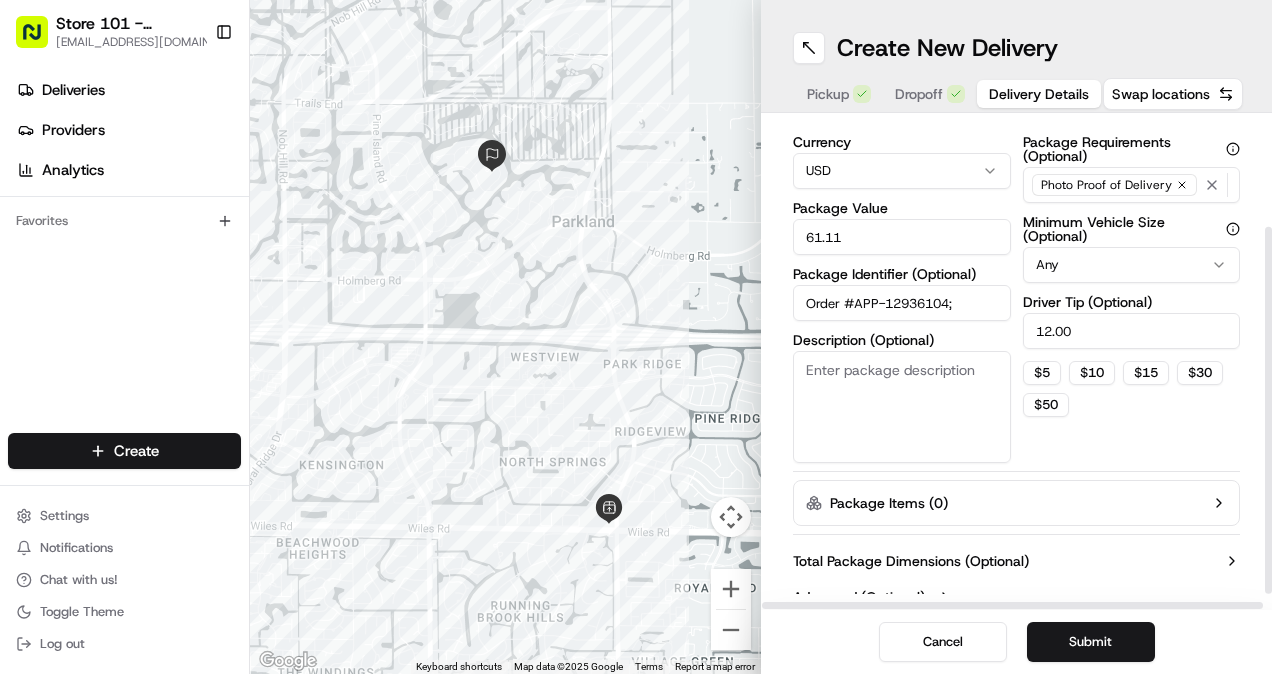 scroll, scrollTop: 164, scrollLeft: 0, axis: vertical 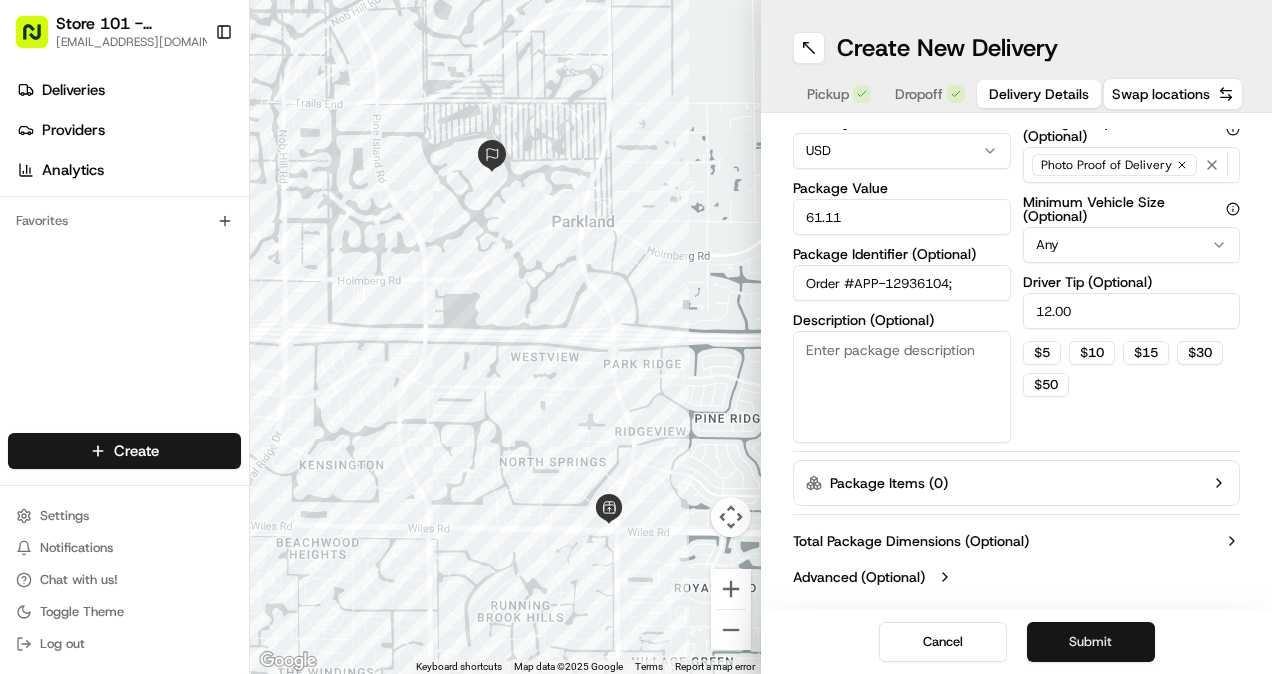 click on "Submit" at bounding box center [1091, 642] 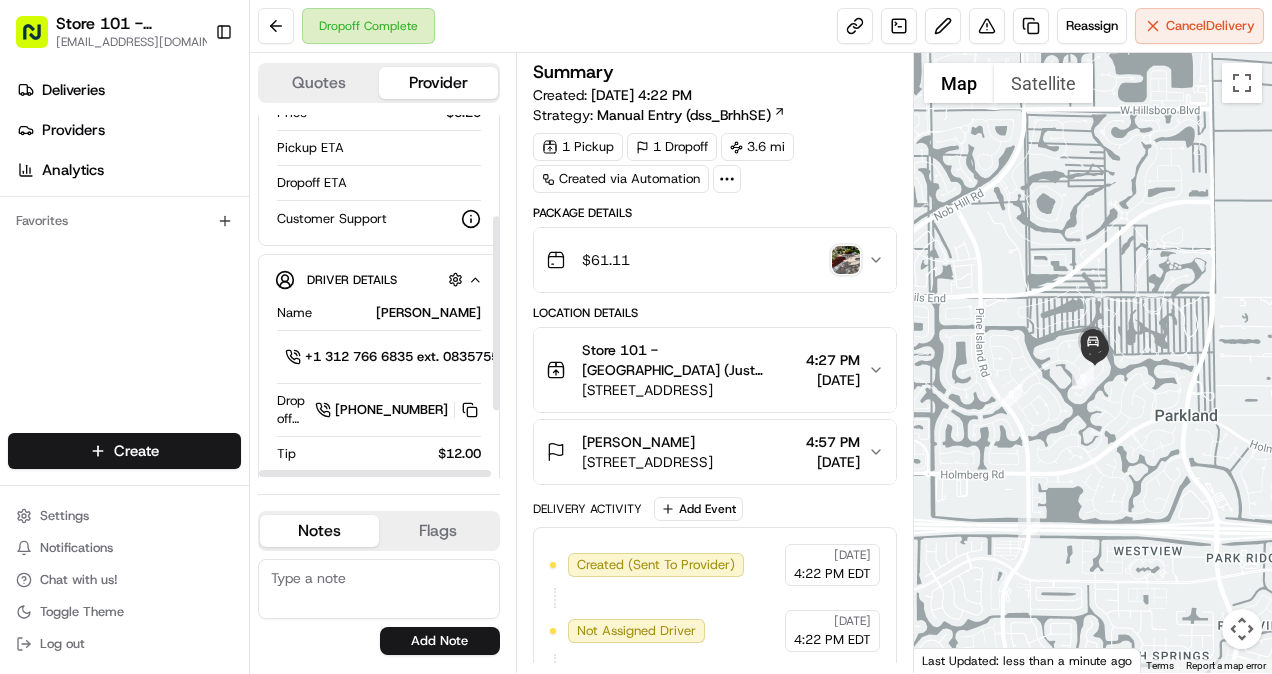 scroll, scrollTop: 315, scrollLeft: 0, axis: vertical 